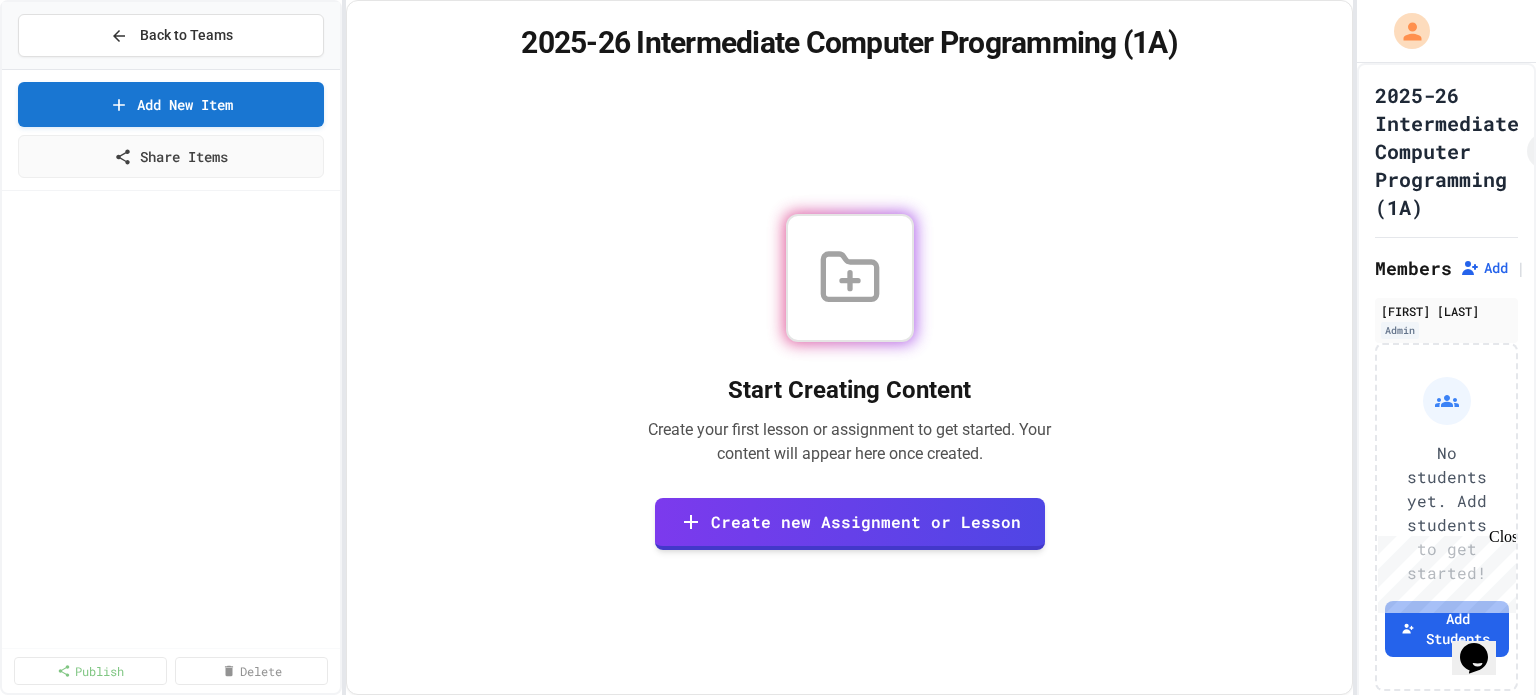 scroll, scrollTop: 0, scrollLeft: 0, axis: both 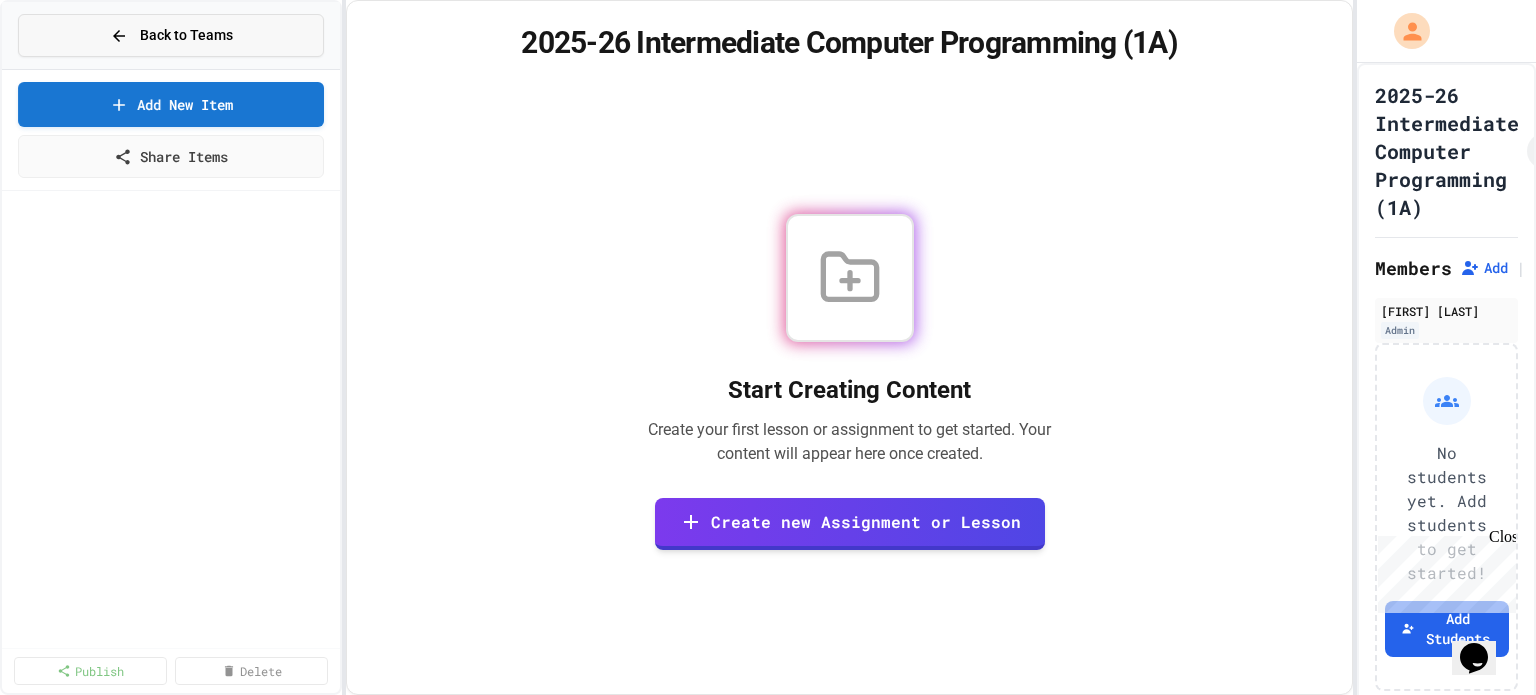 click on "Back to Teams" at bounding box center [186, 35] 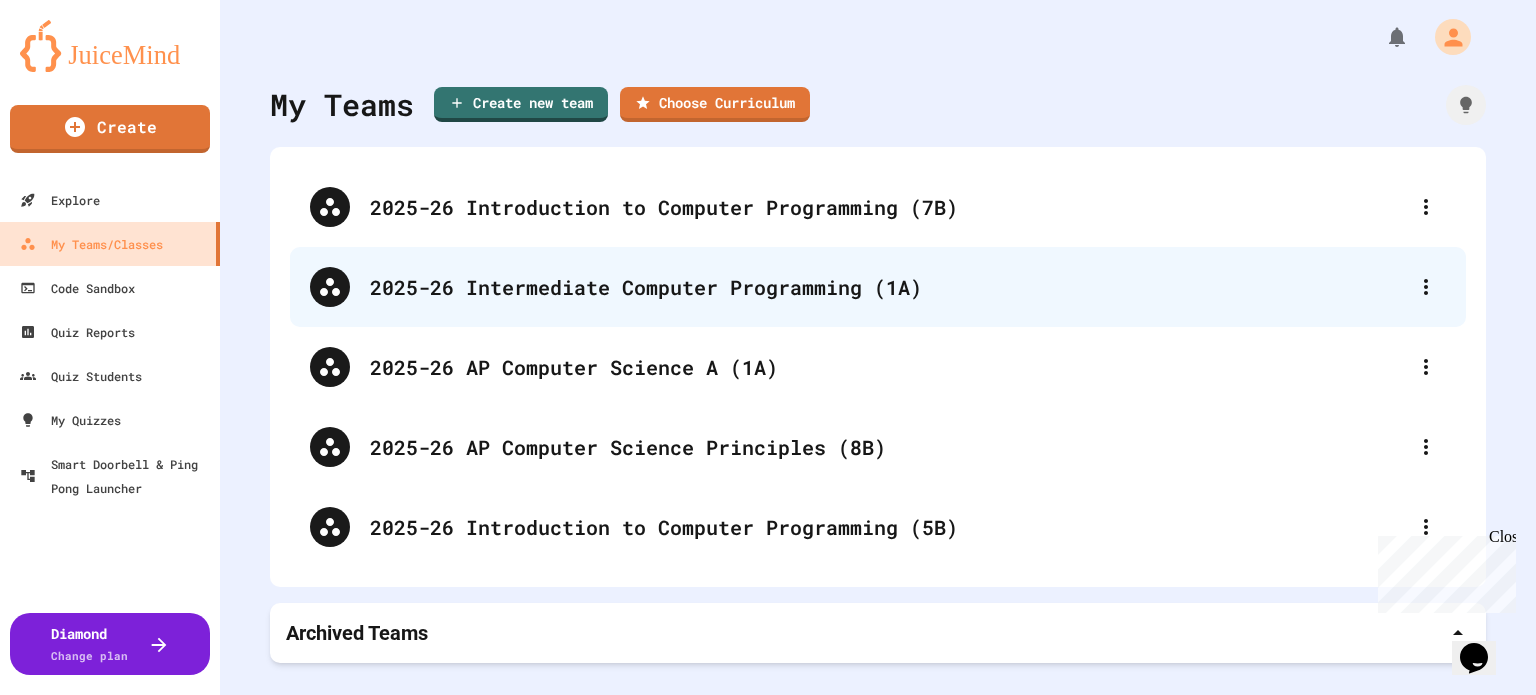 click on "2025-26 Intermediate Computer Programming (1A)" at bounding box center [888, 287] 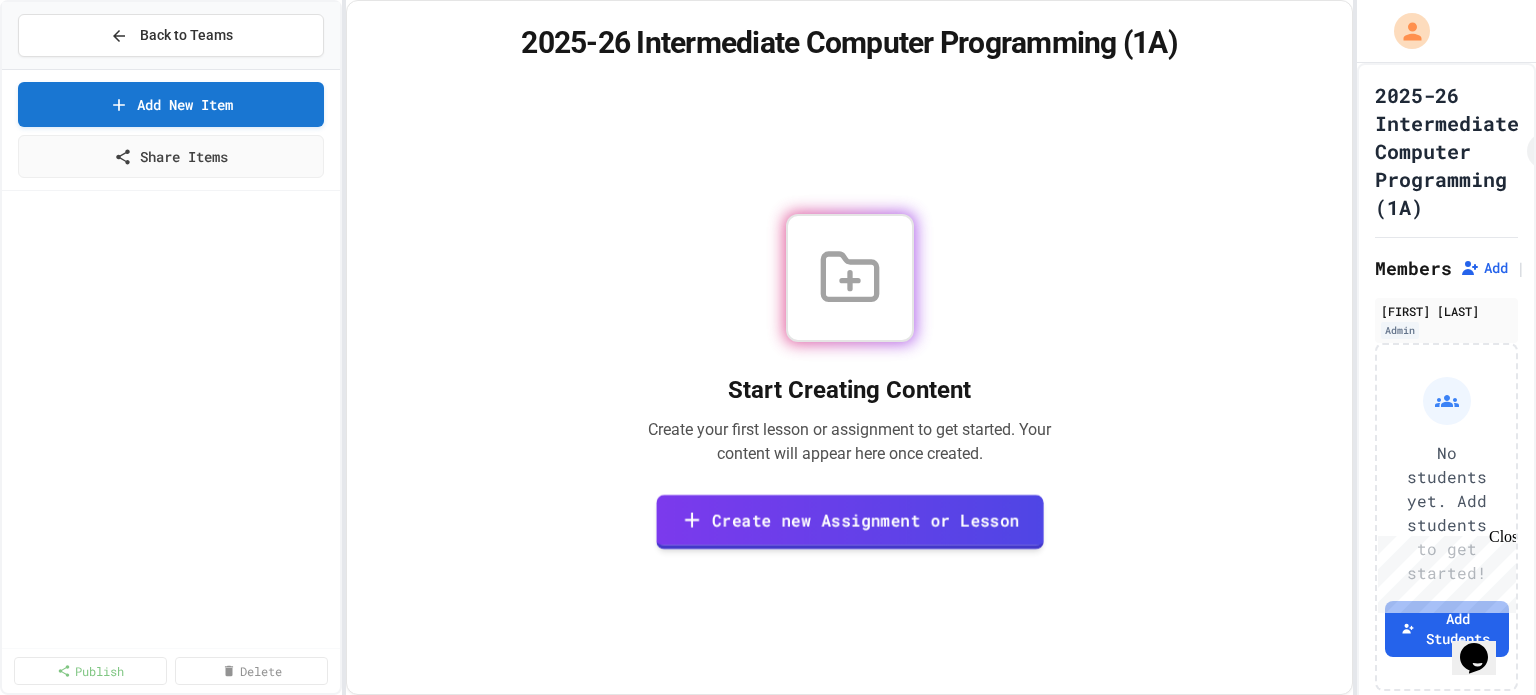 click on "Create new Assignment or Lesson" at bounding box center (849, 521) 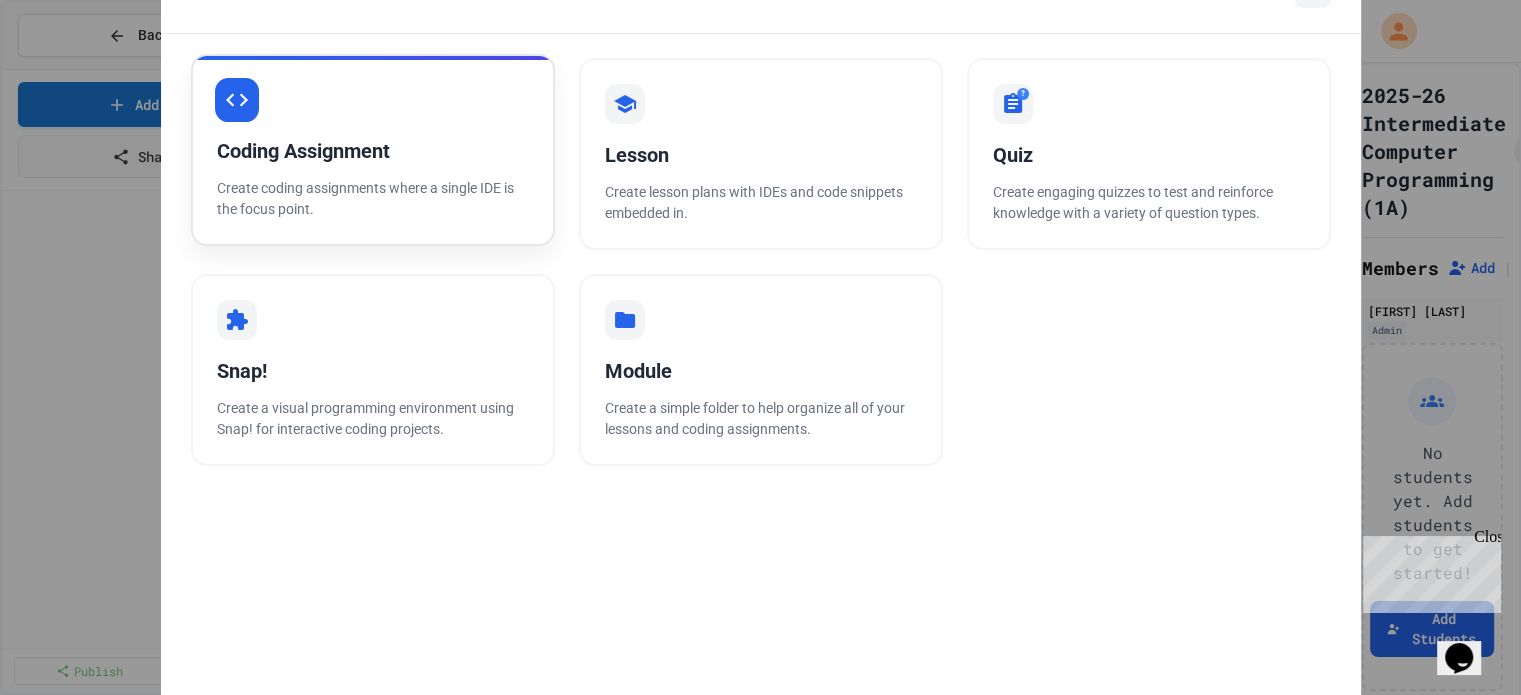 click on "Coding Assignment" at bounding box center [373, 151] 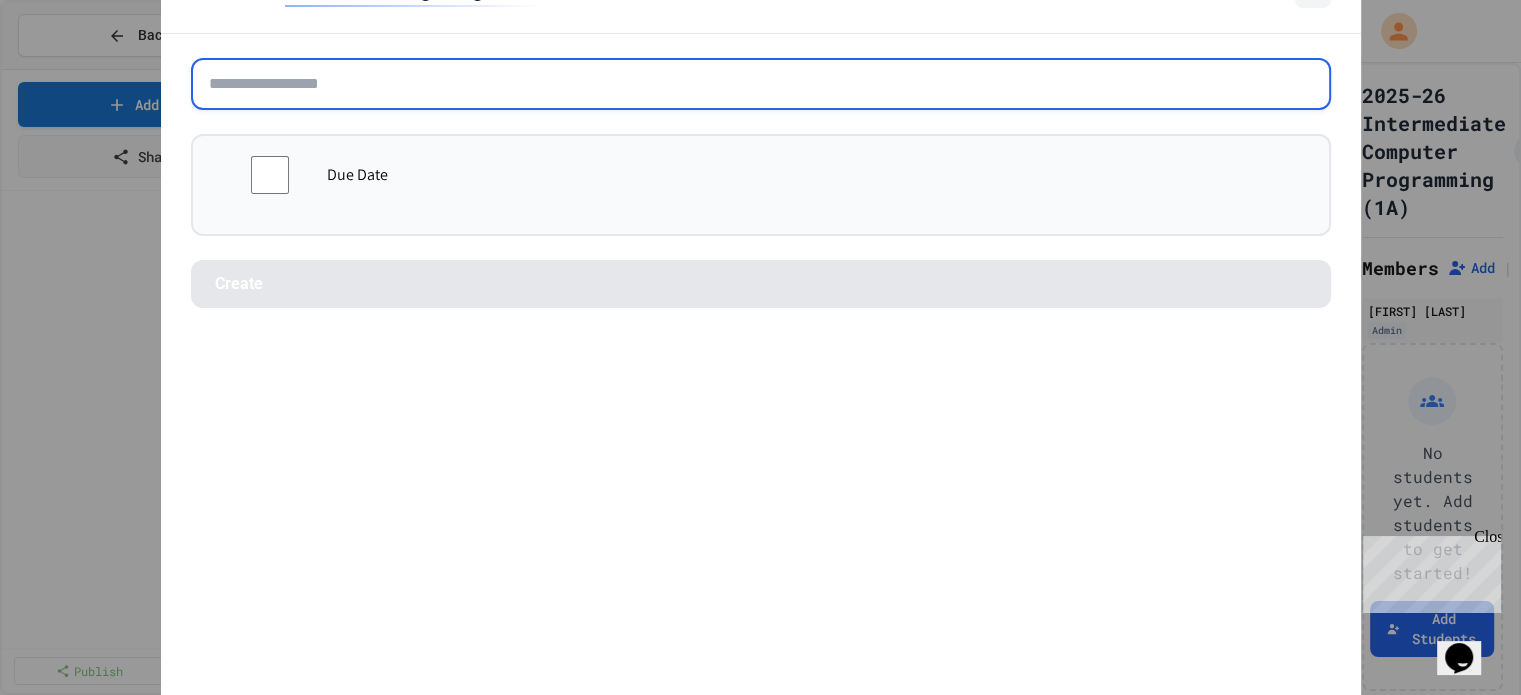 click at bounding box center (761, 84) 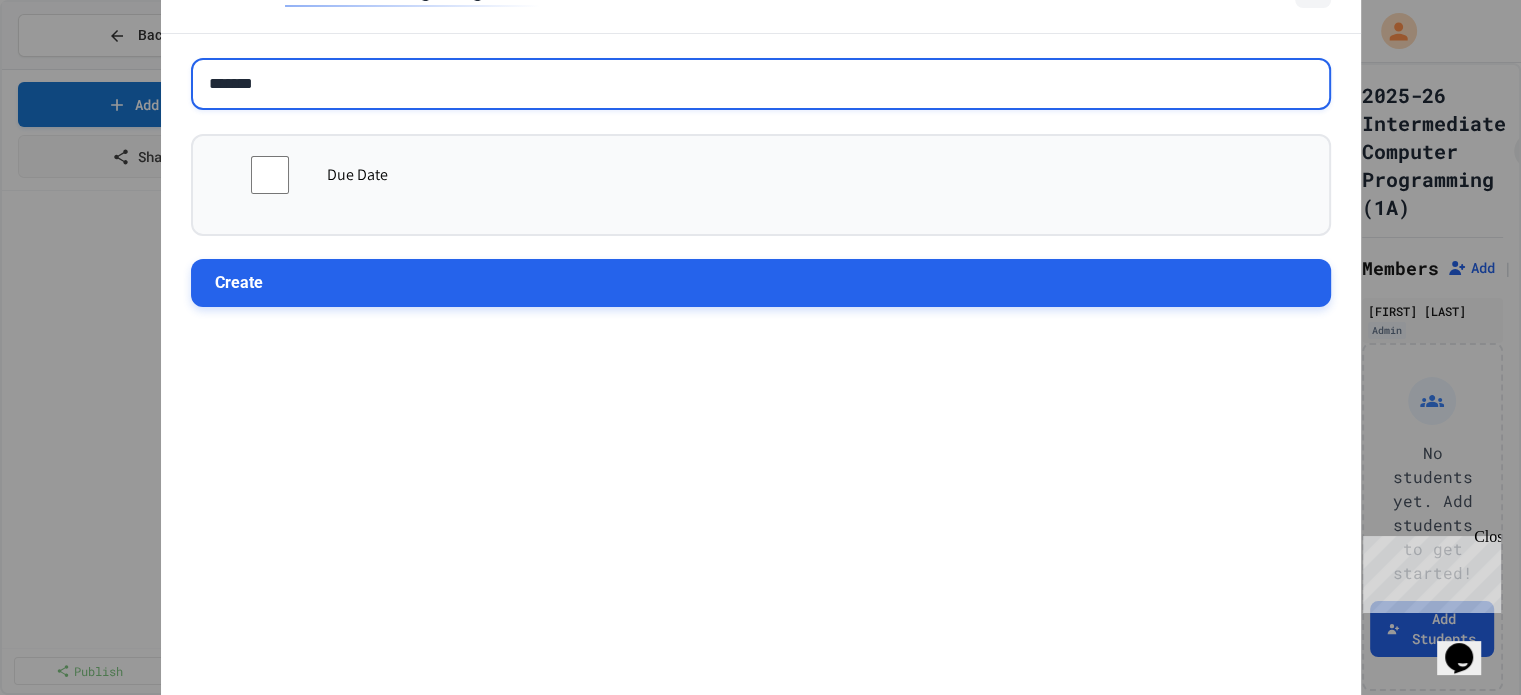 type on "*******" 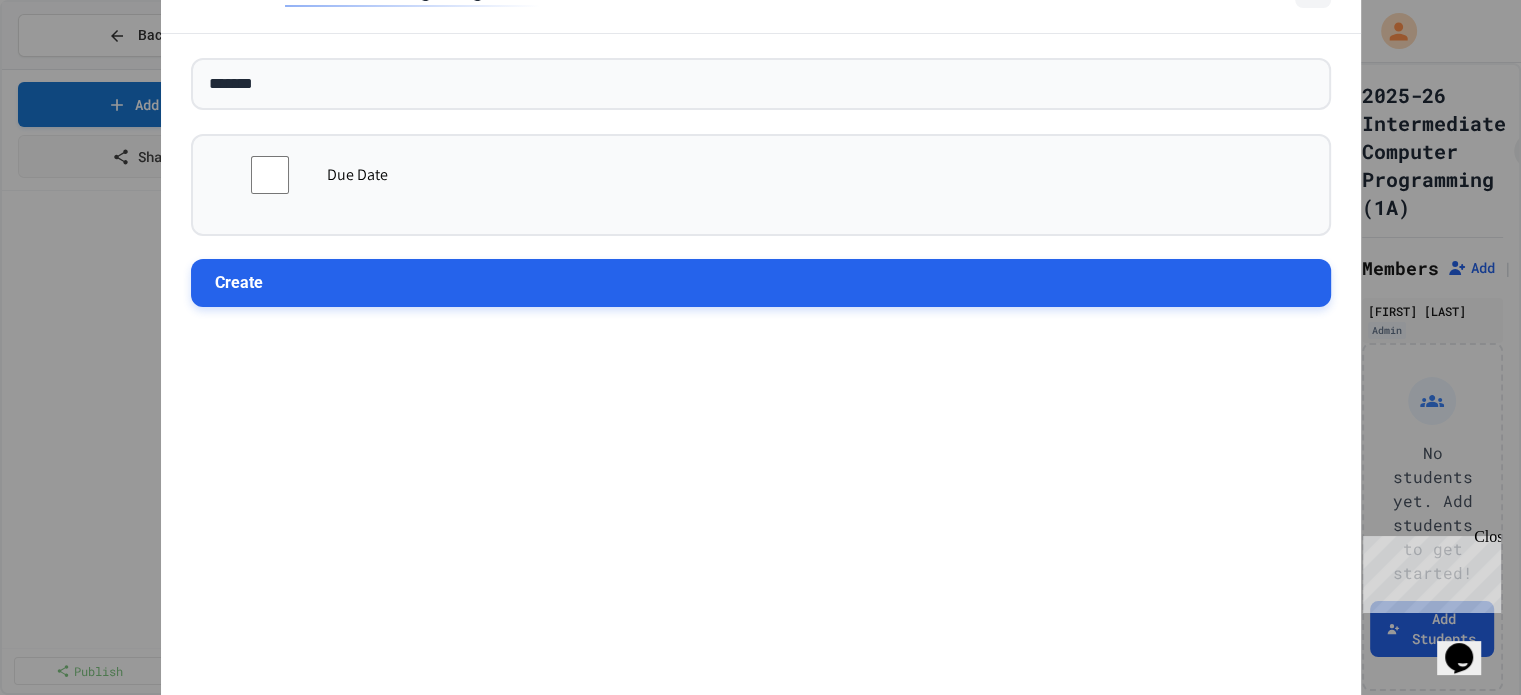 click on "Create" at bounding box center (761, 283) 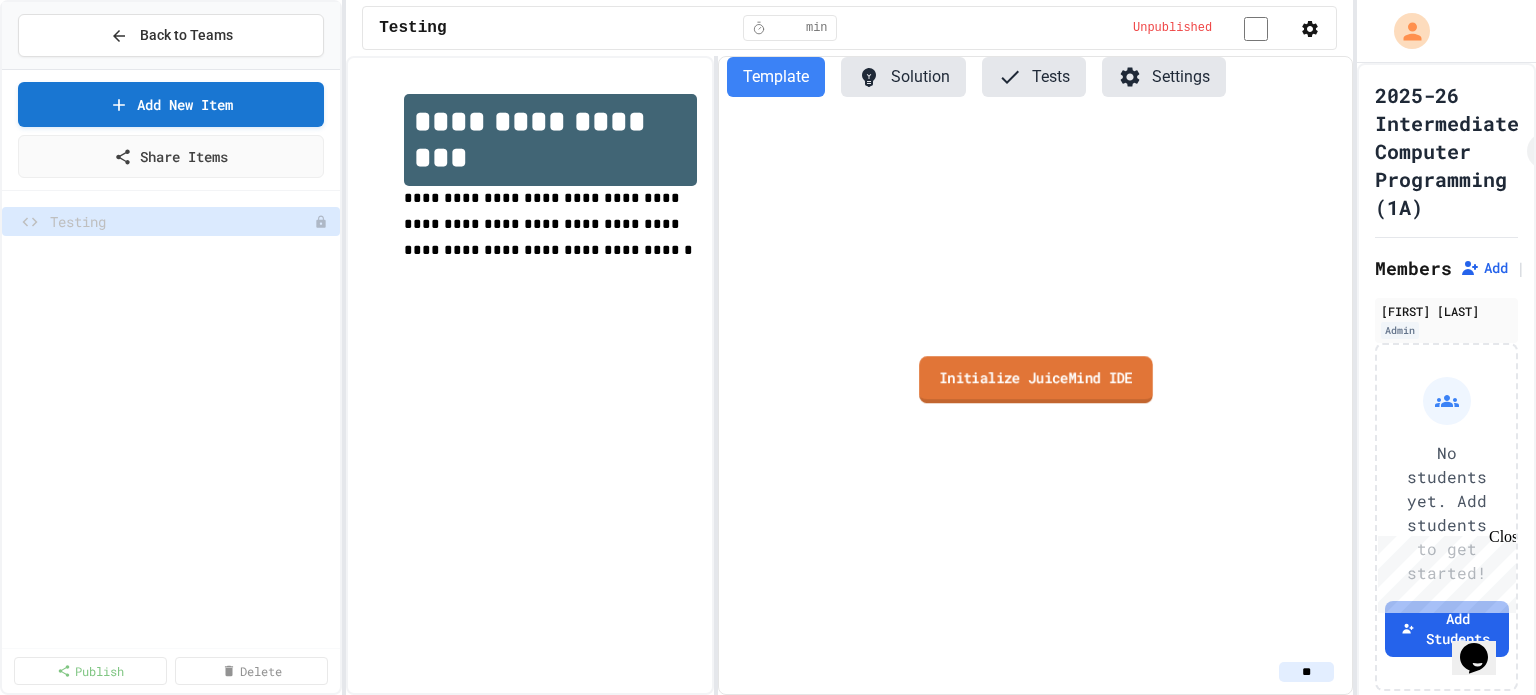 click on "Initialize JuiceMind IDE" at bounding box center [1036, 379] 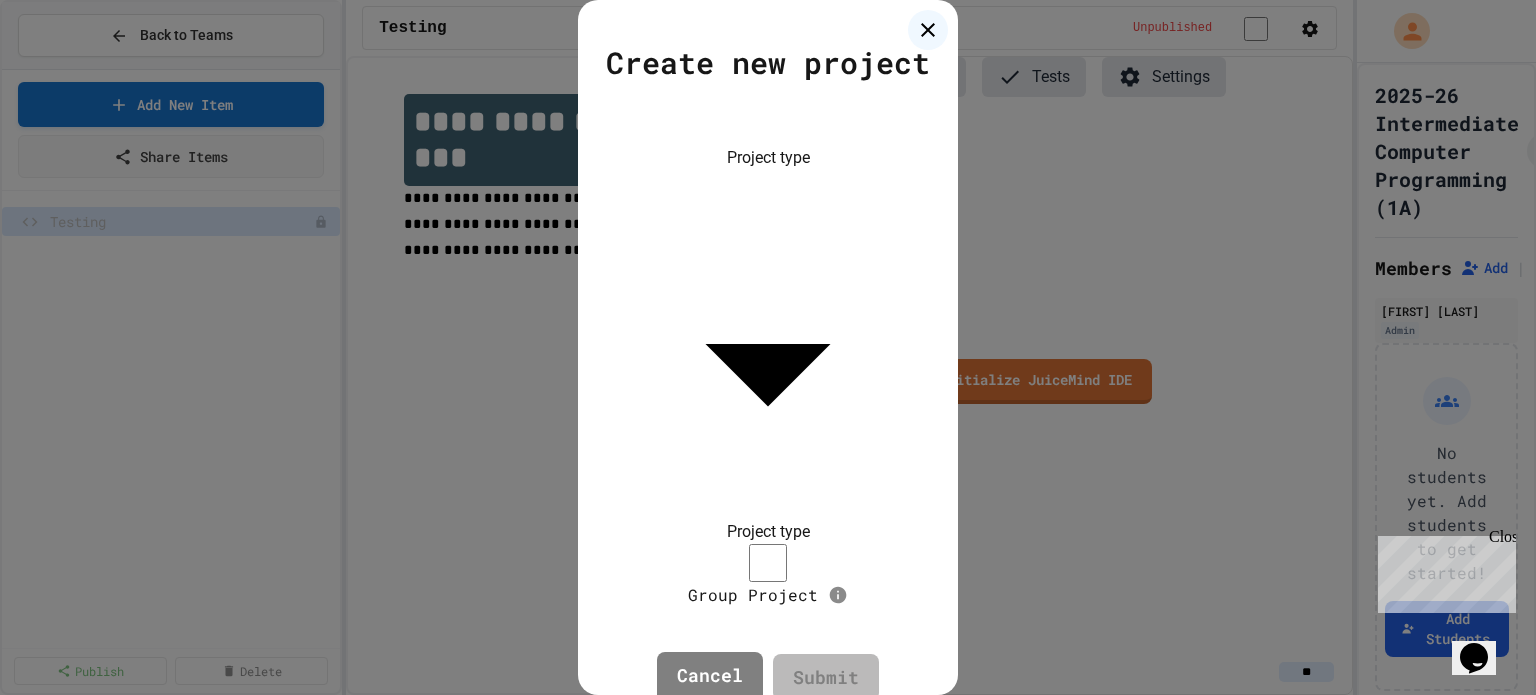 click on "**********" at bounding box center [768, 347] 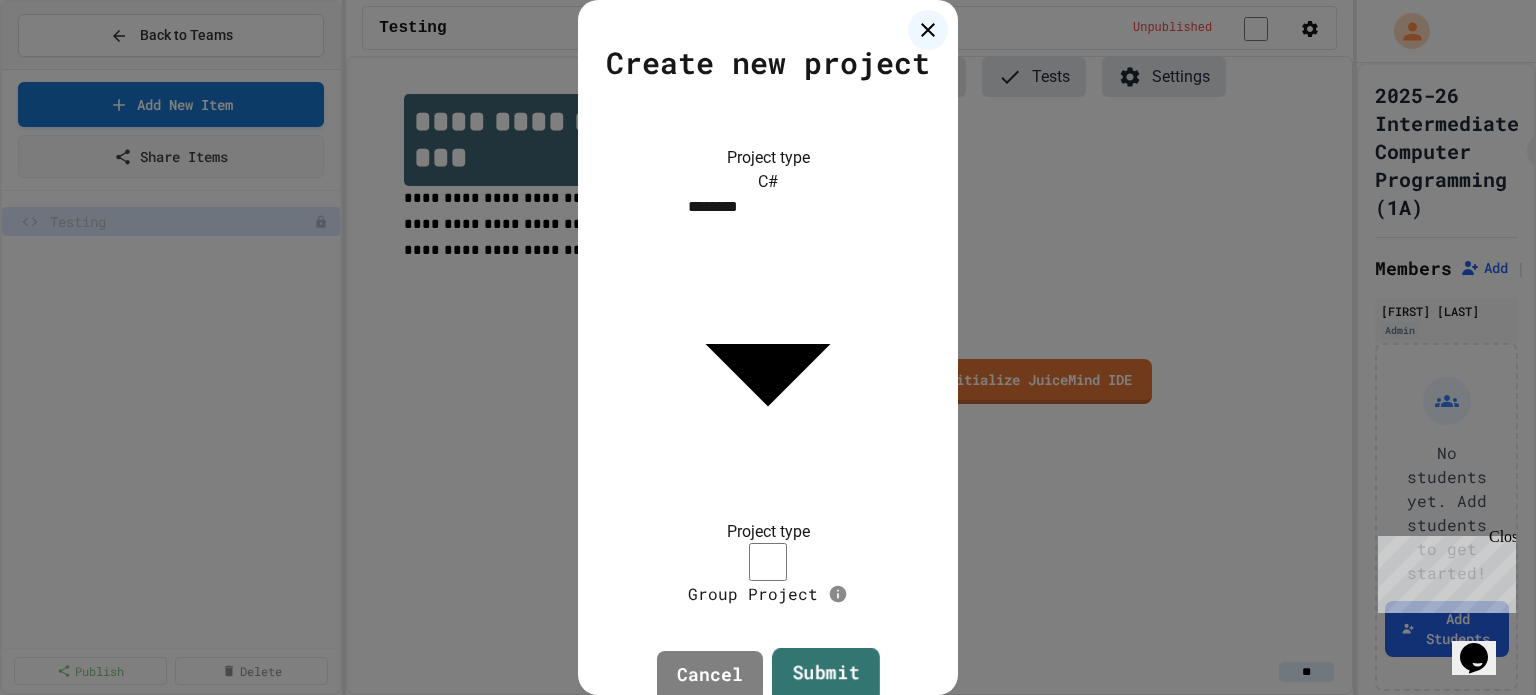 click on "Submit" at bounding box center (826, 676) 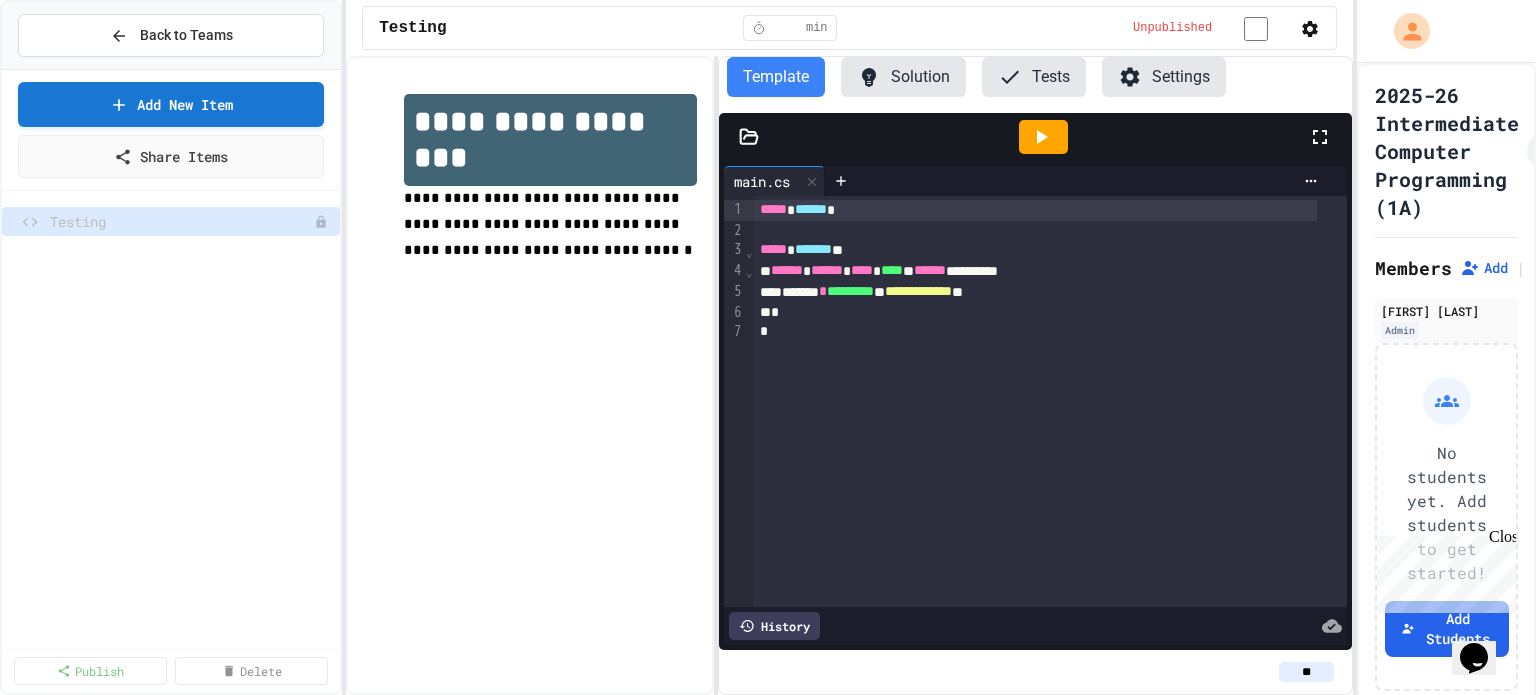 click 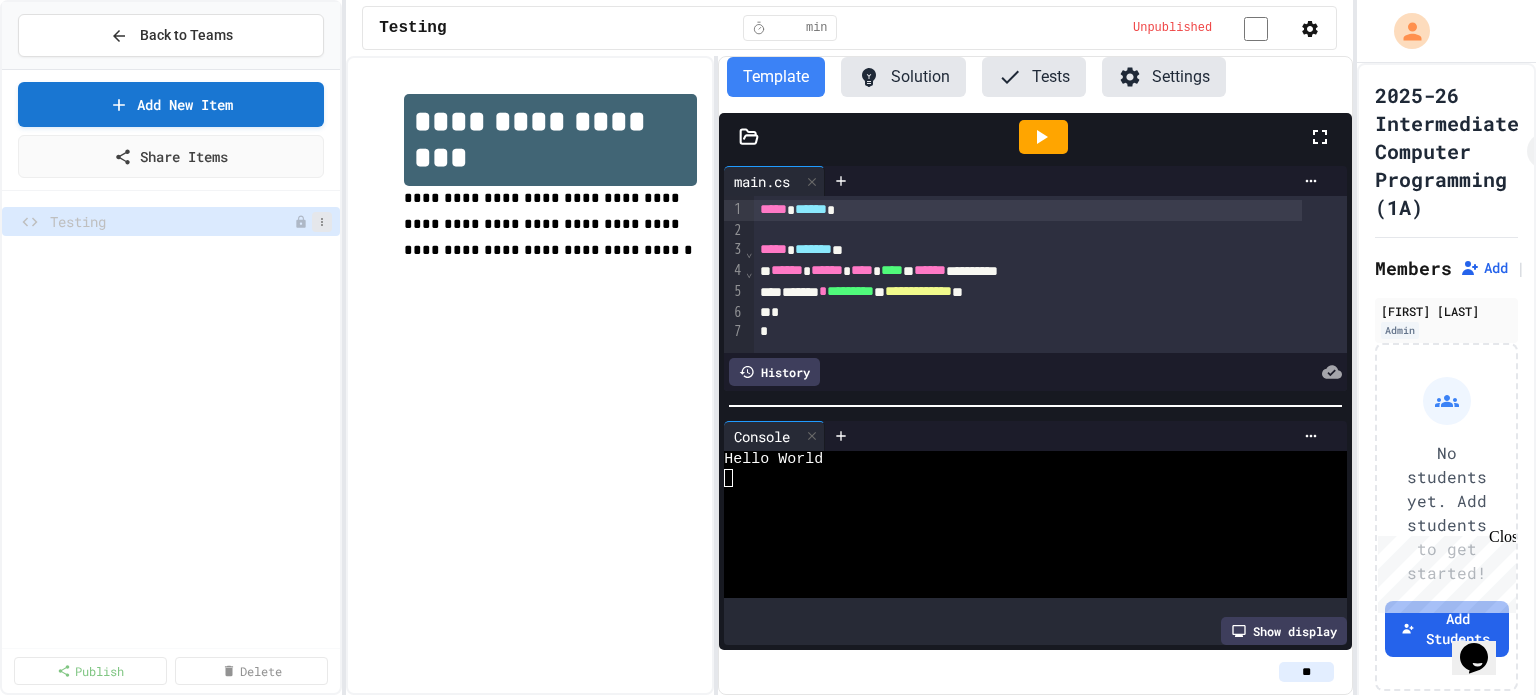 click 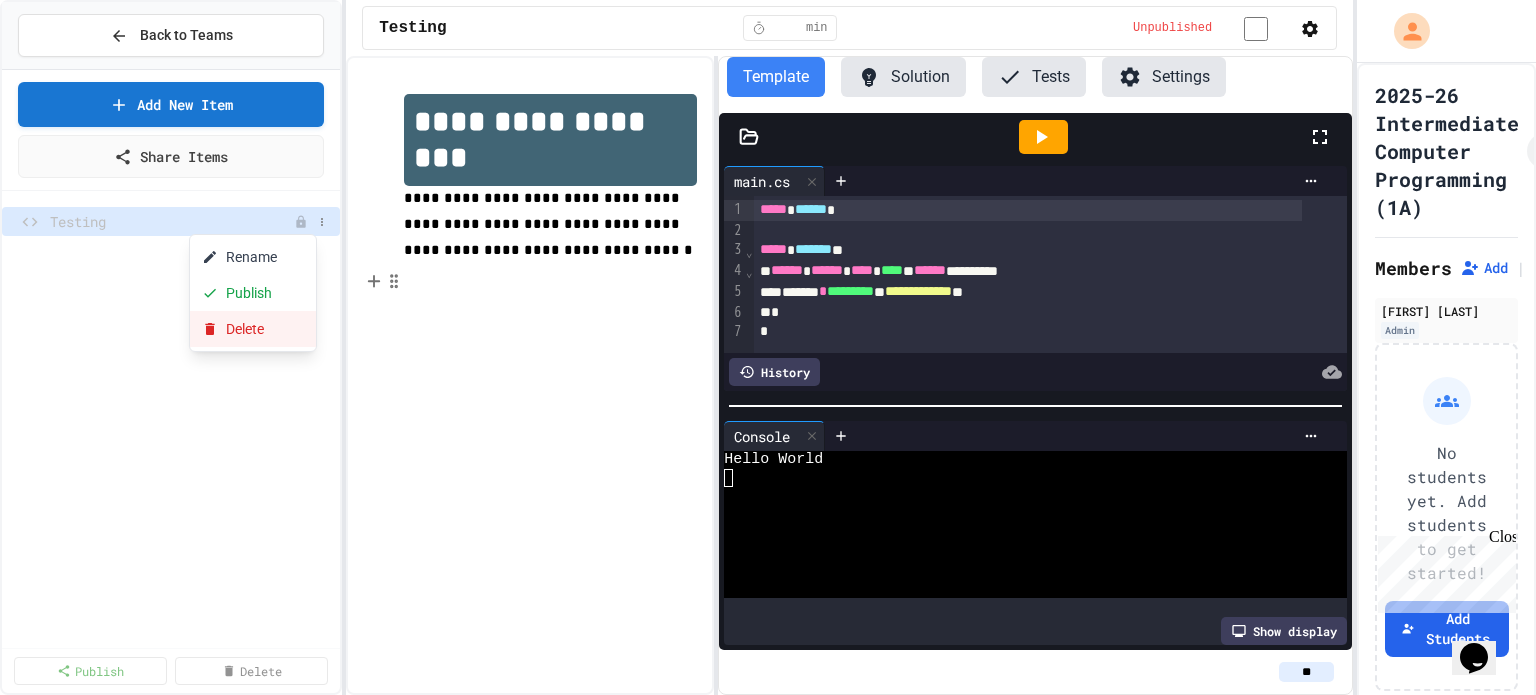 click on "Delete" at bounding box center [253, 329] 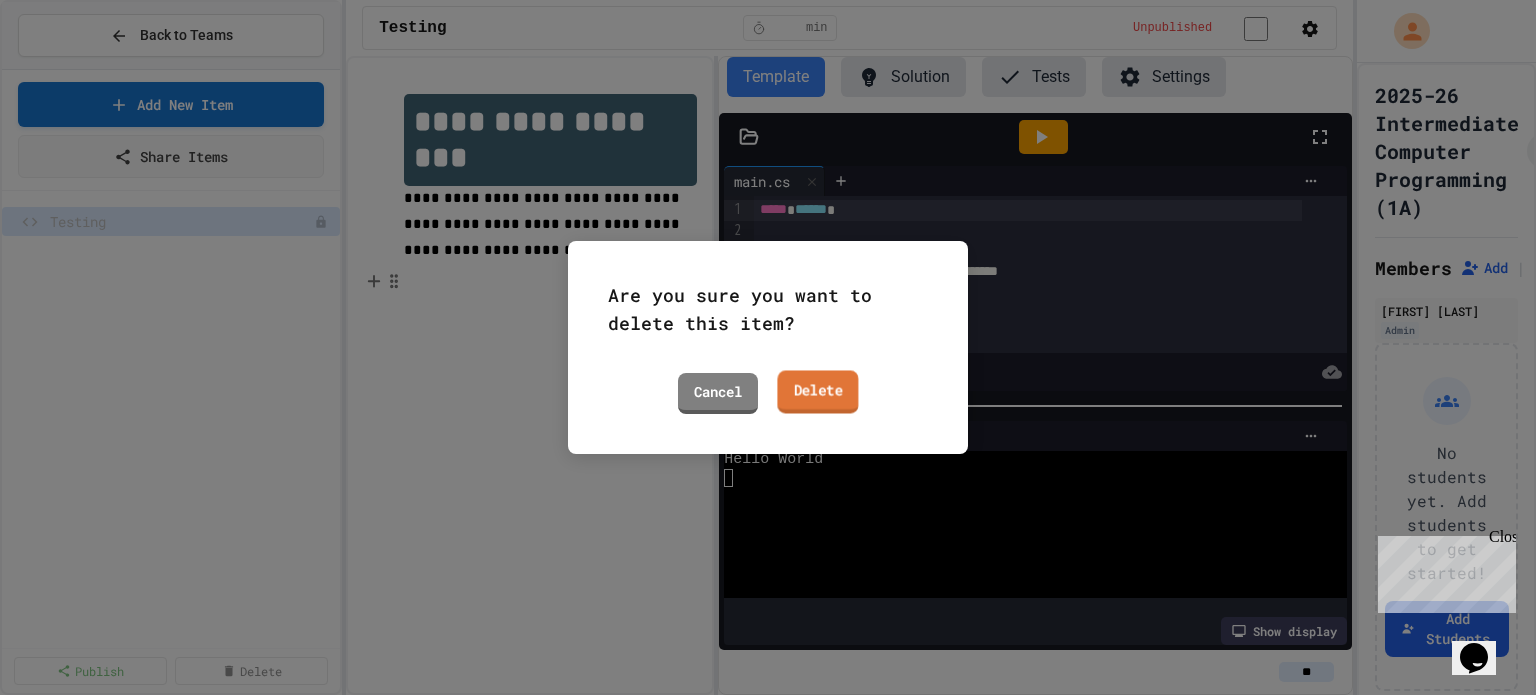 click on "Delete" at bounding box center [817, 391] 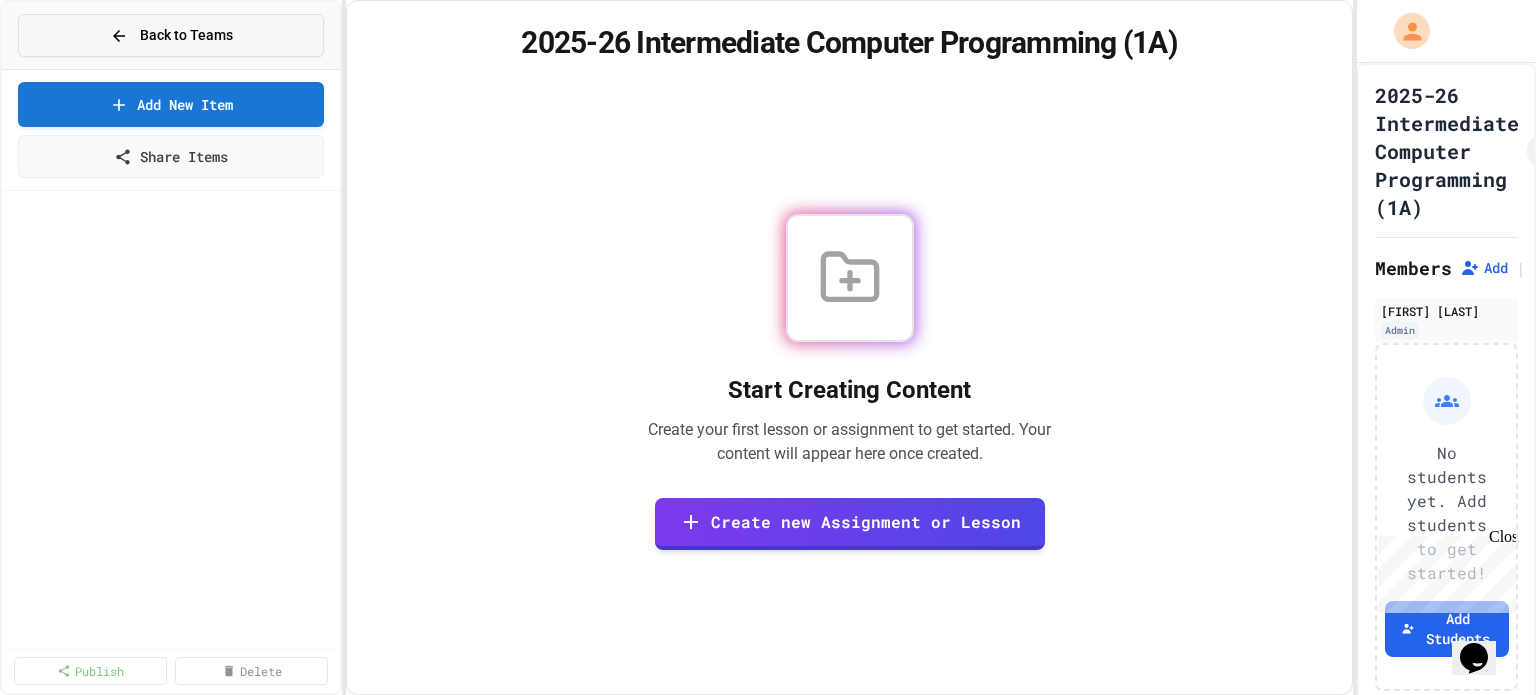 click on "Back to Teams" at bounding box center (186, 35) 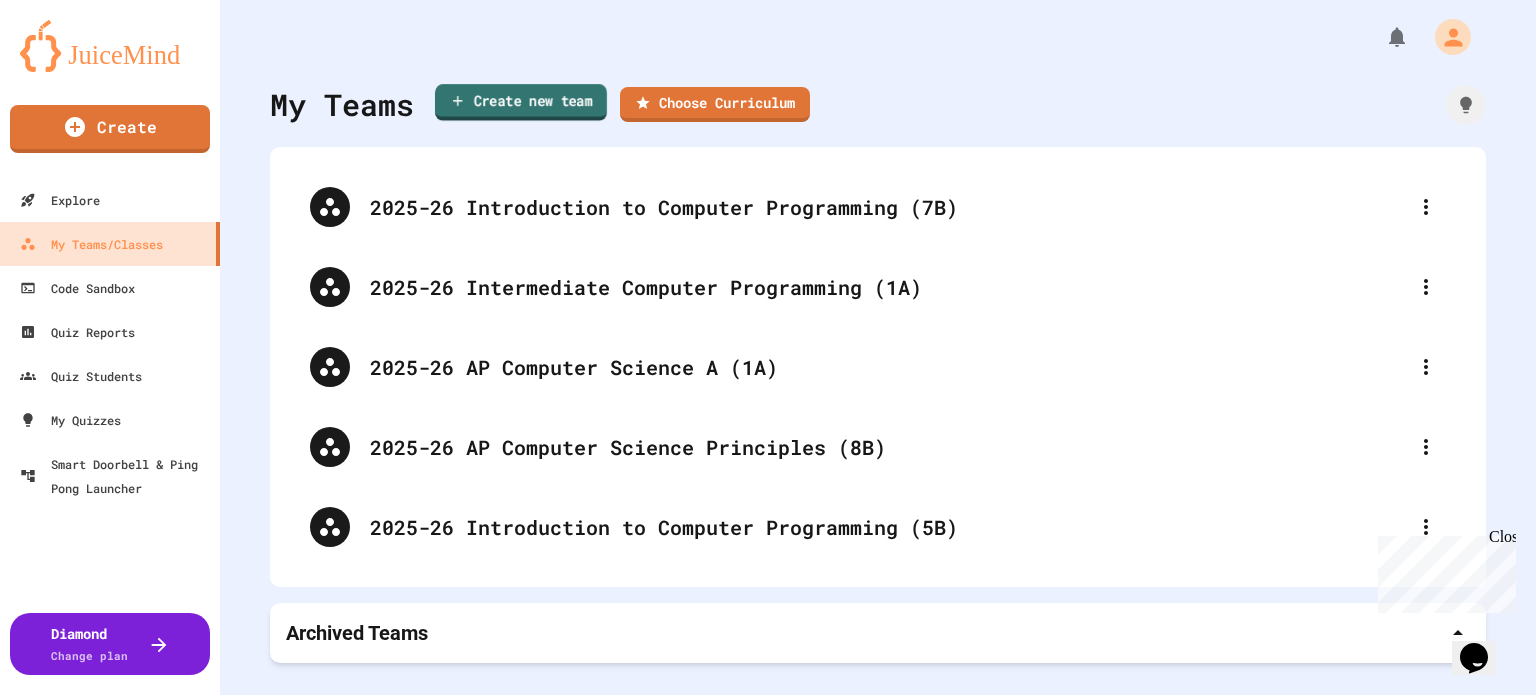click on "Create new team" at bounding box center [521, 102] 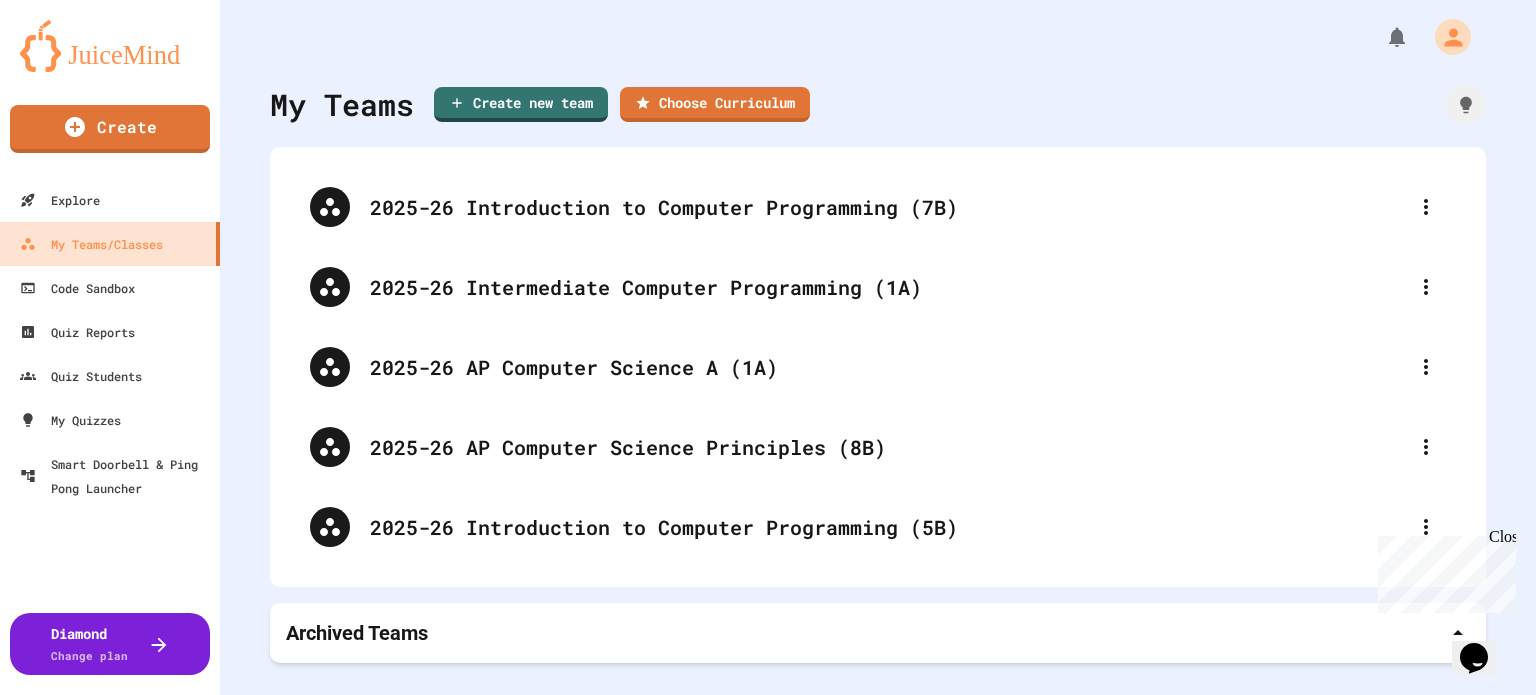 click at bounding box center (768, 773) 